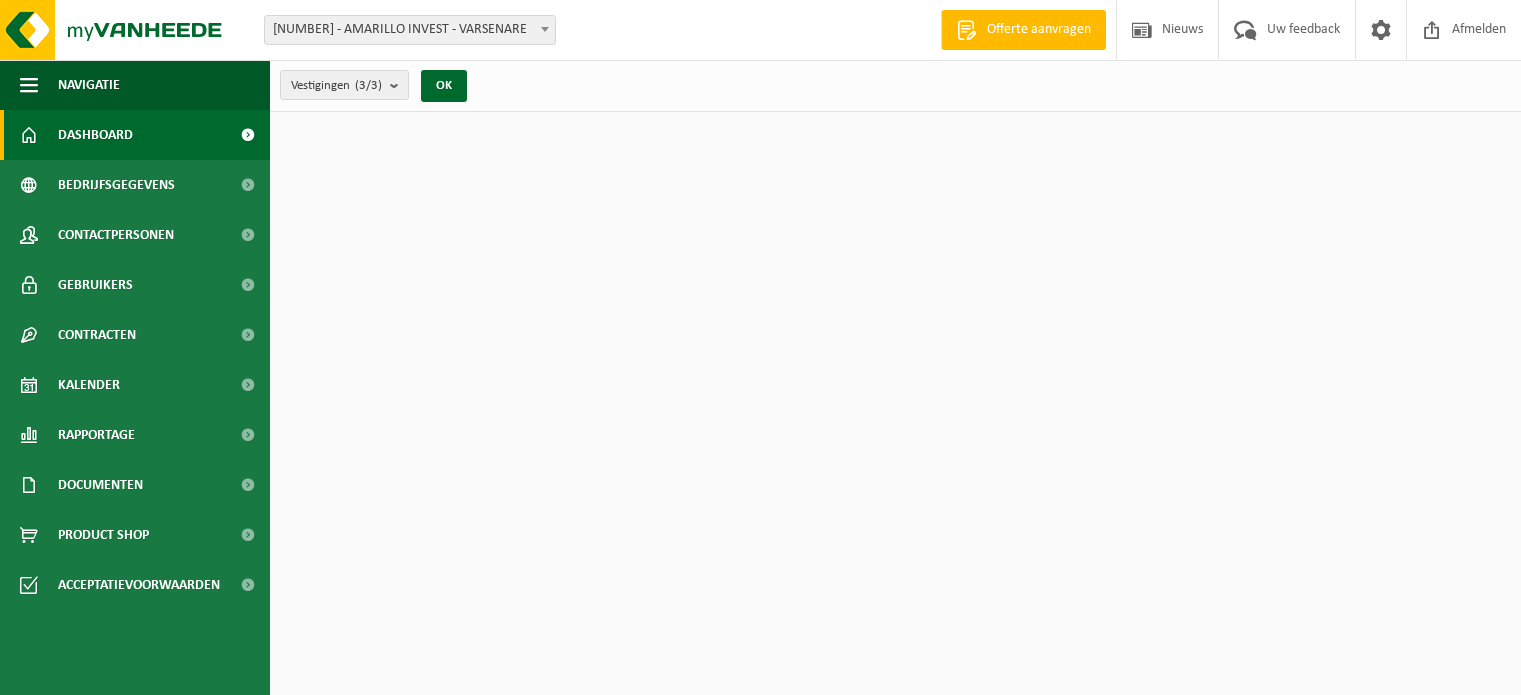 scroll, scrollTop: 0, scrollLeft: 0, axis: both 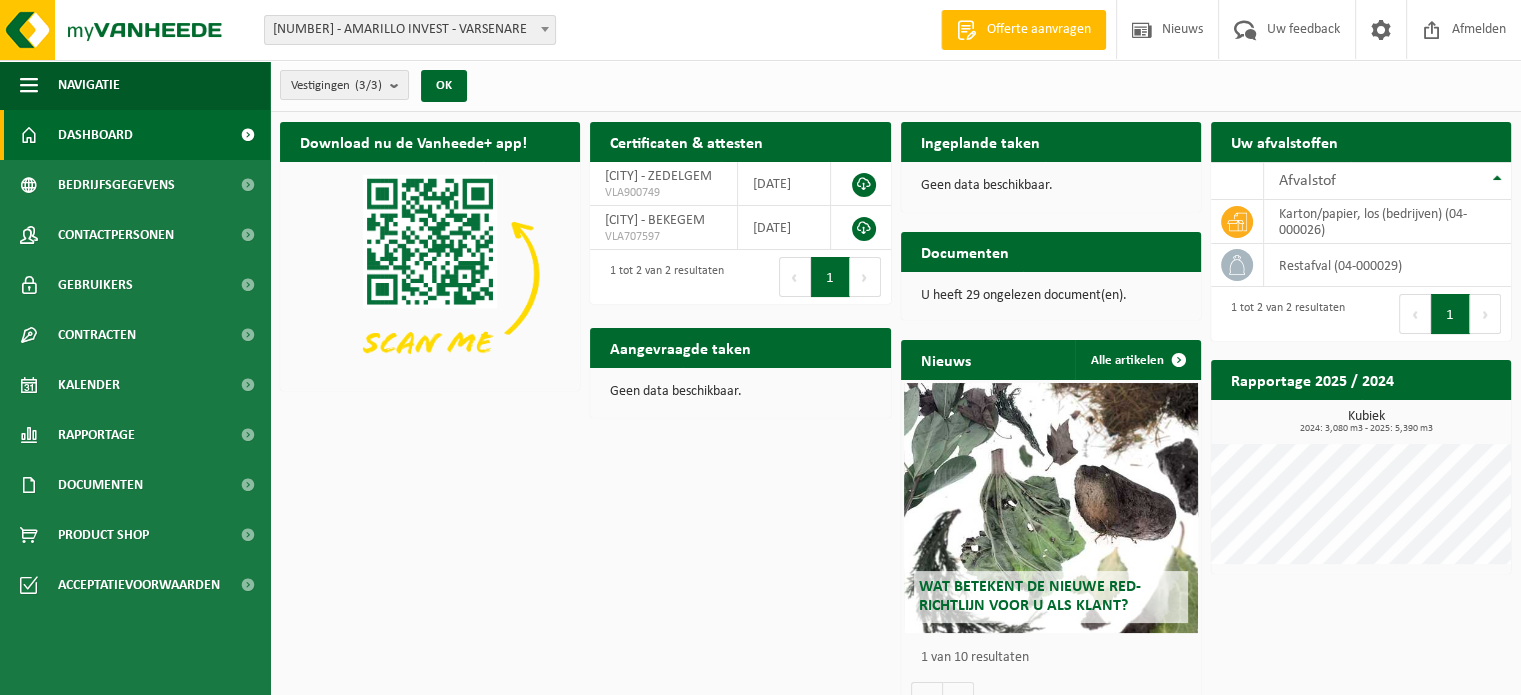 click on "Ingeplande taken" at bounding box center [980, 141] 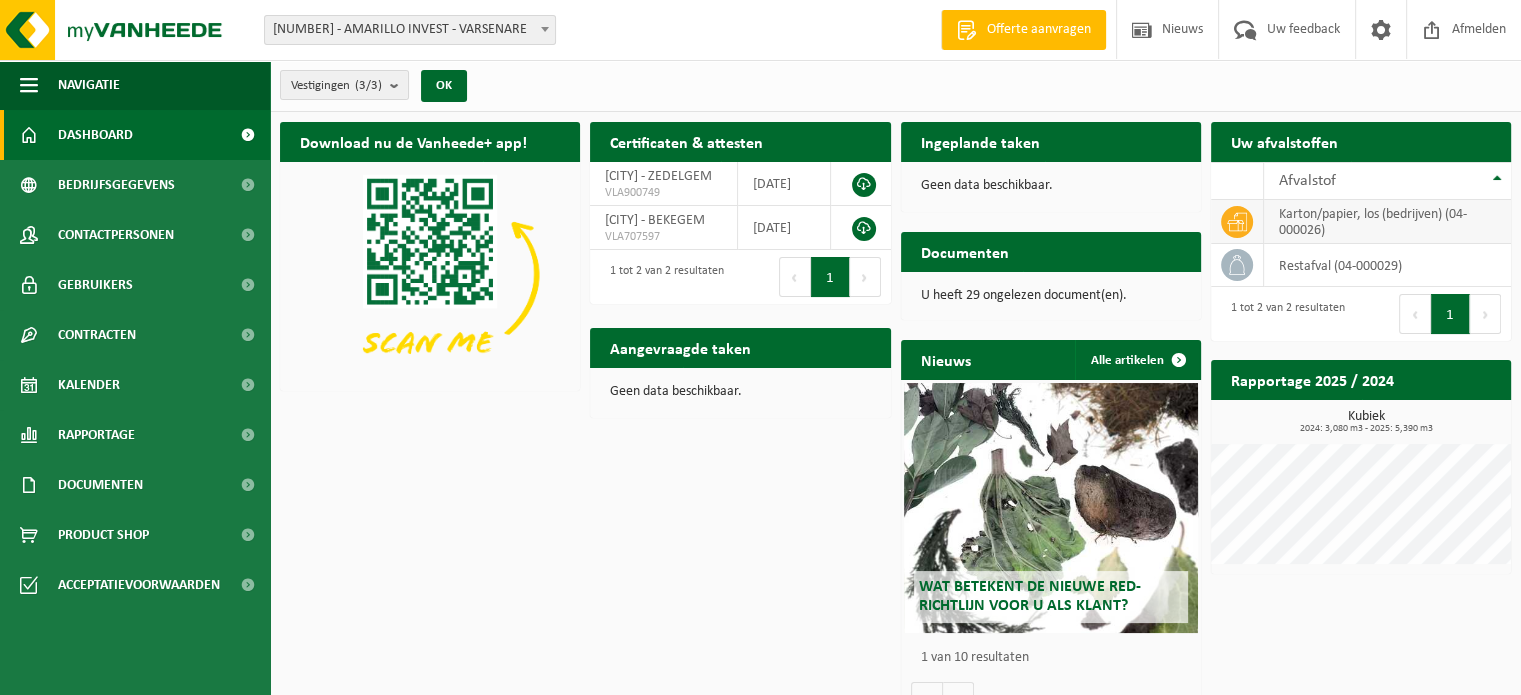 click on "karton/papier, los (bedrijven) (04-000026)" at bounding box center (1387, 222) 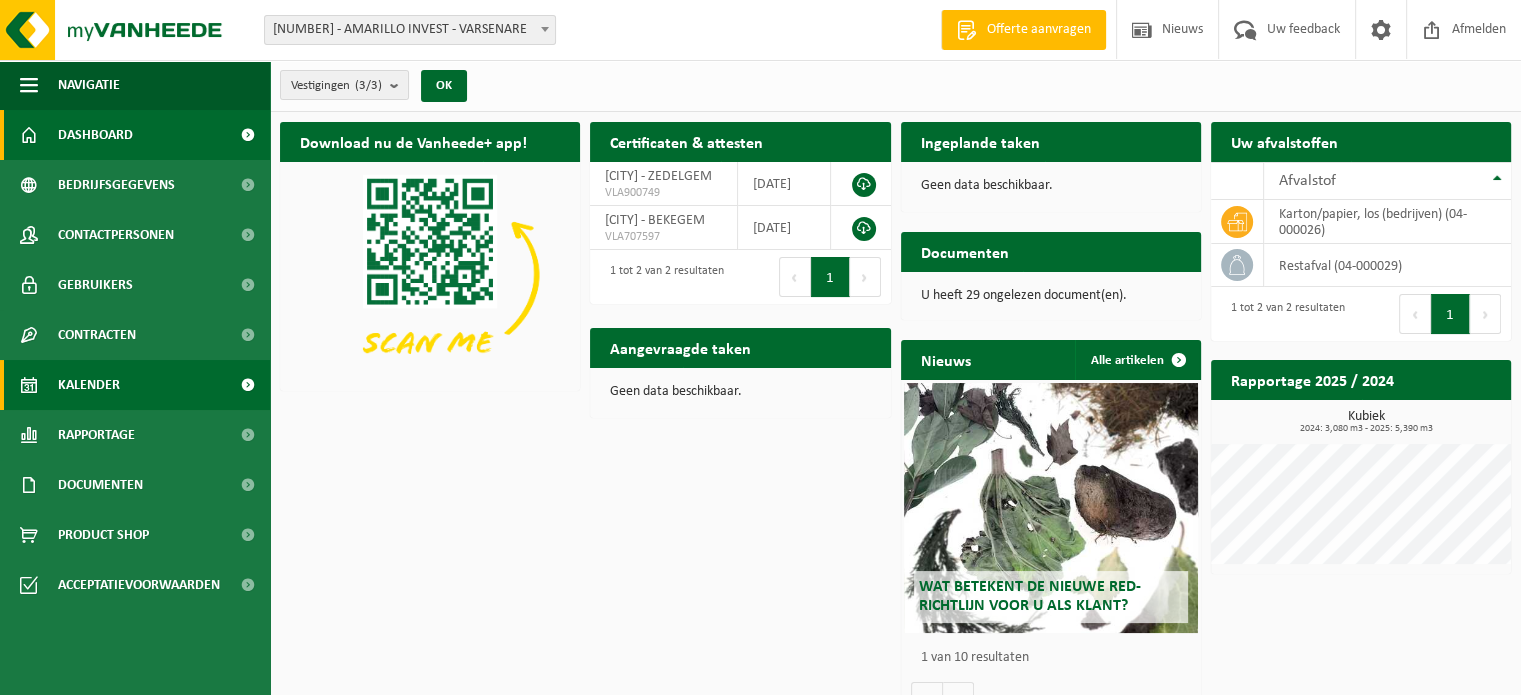 click on "Kalender" at bounding box center [89, 385] 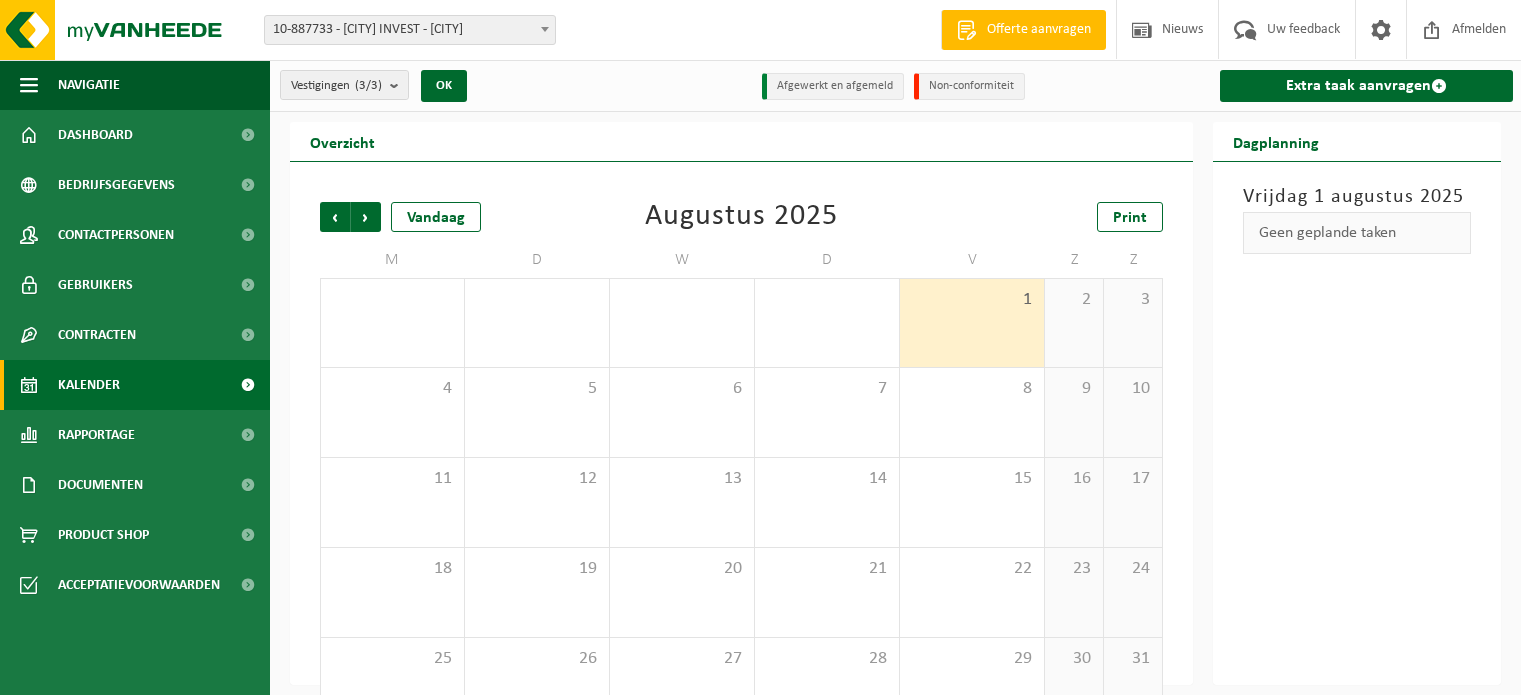 scroll, scrollTop: 0, scrollLeft: 0, axis: both 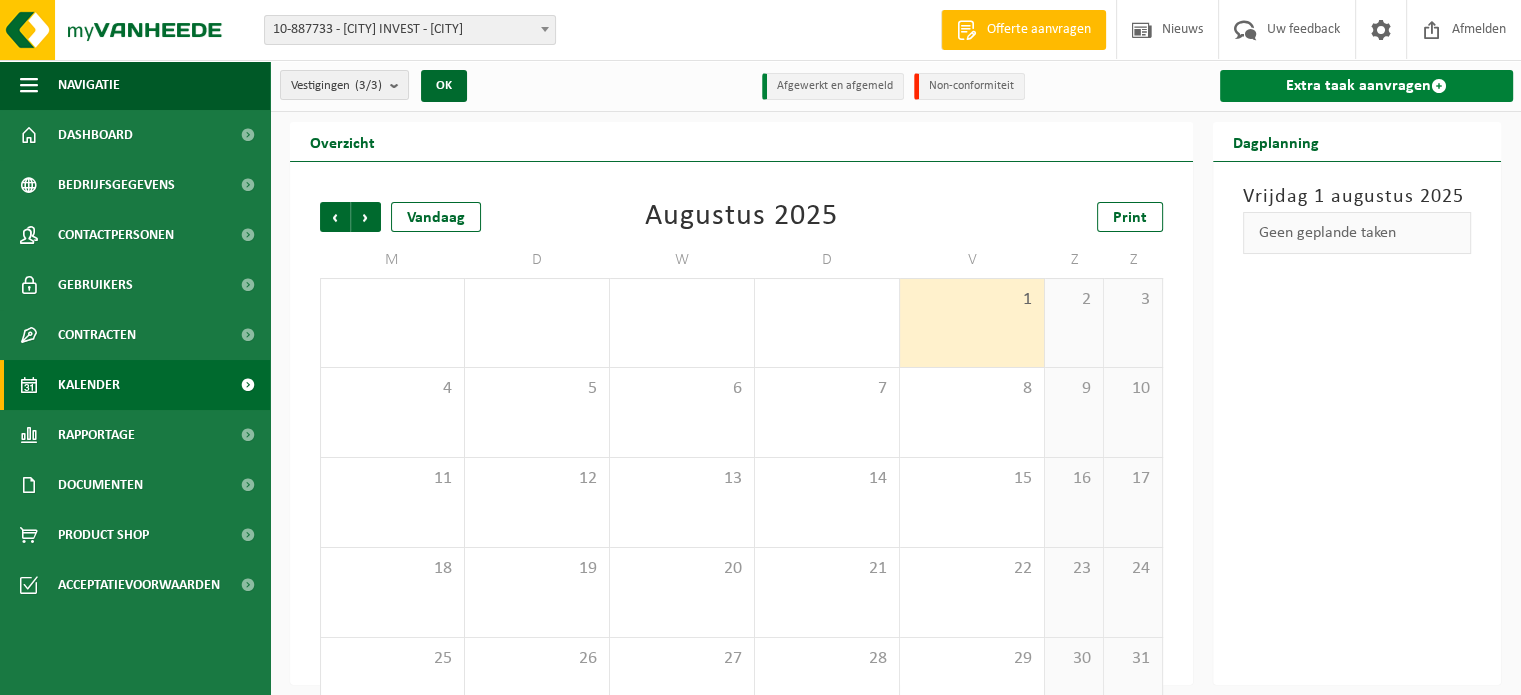 click on "Extra taak aanvragen" at bounding box center [1366, 86] 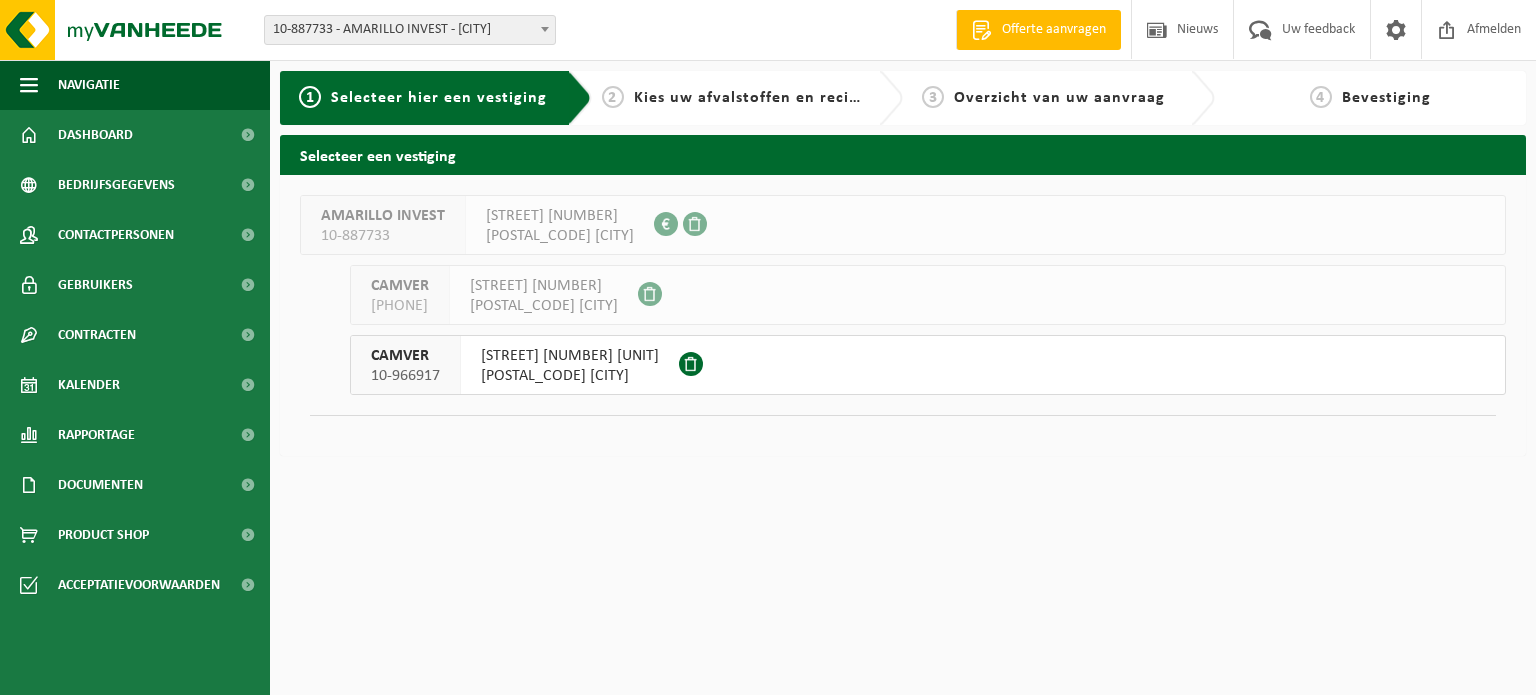 scroll, scrollTop: 0, scrollLeft: 0, axis: both 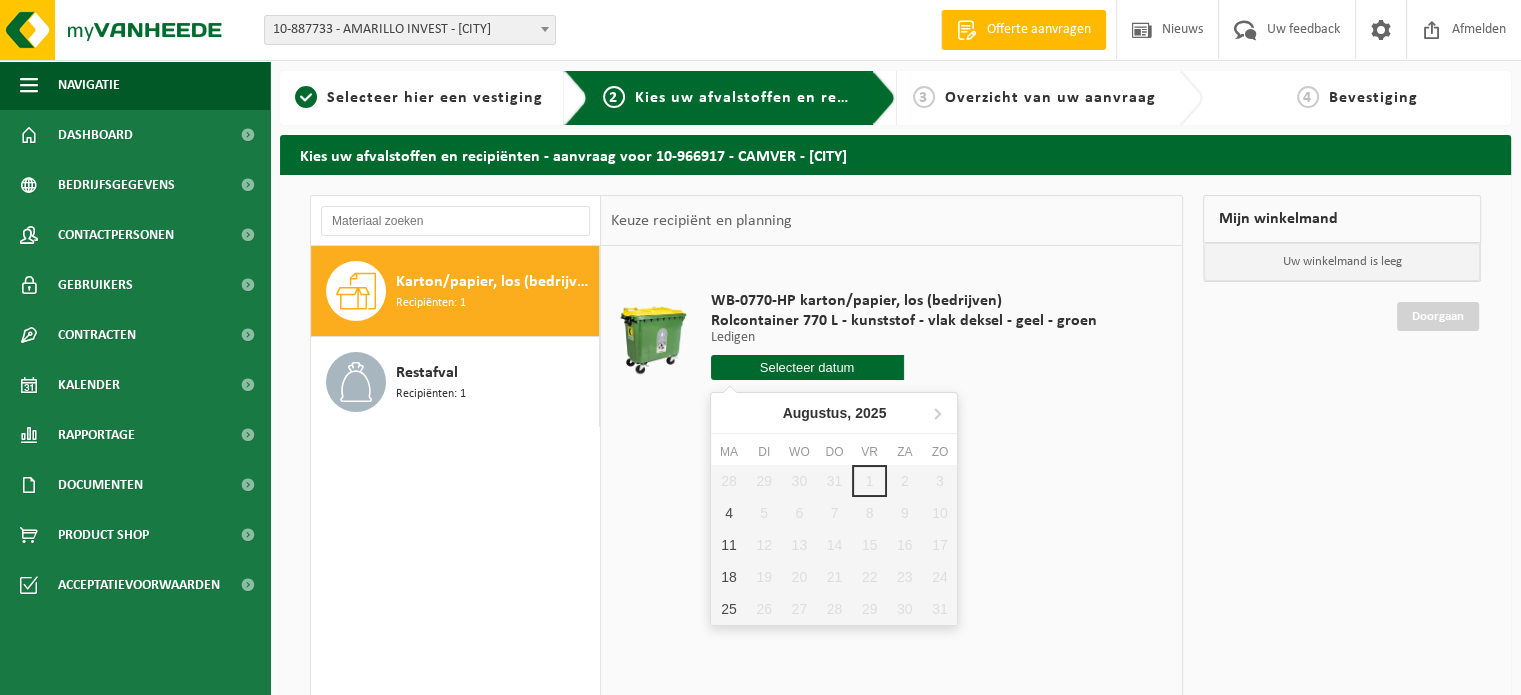 click at bounding box center [807, 367] 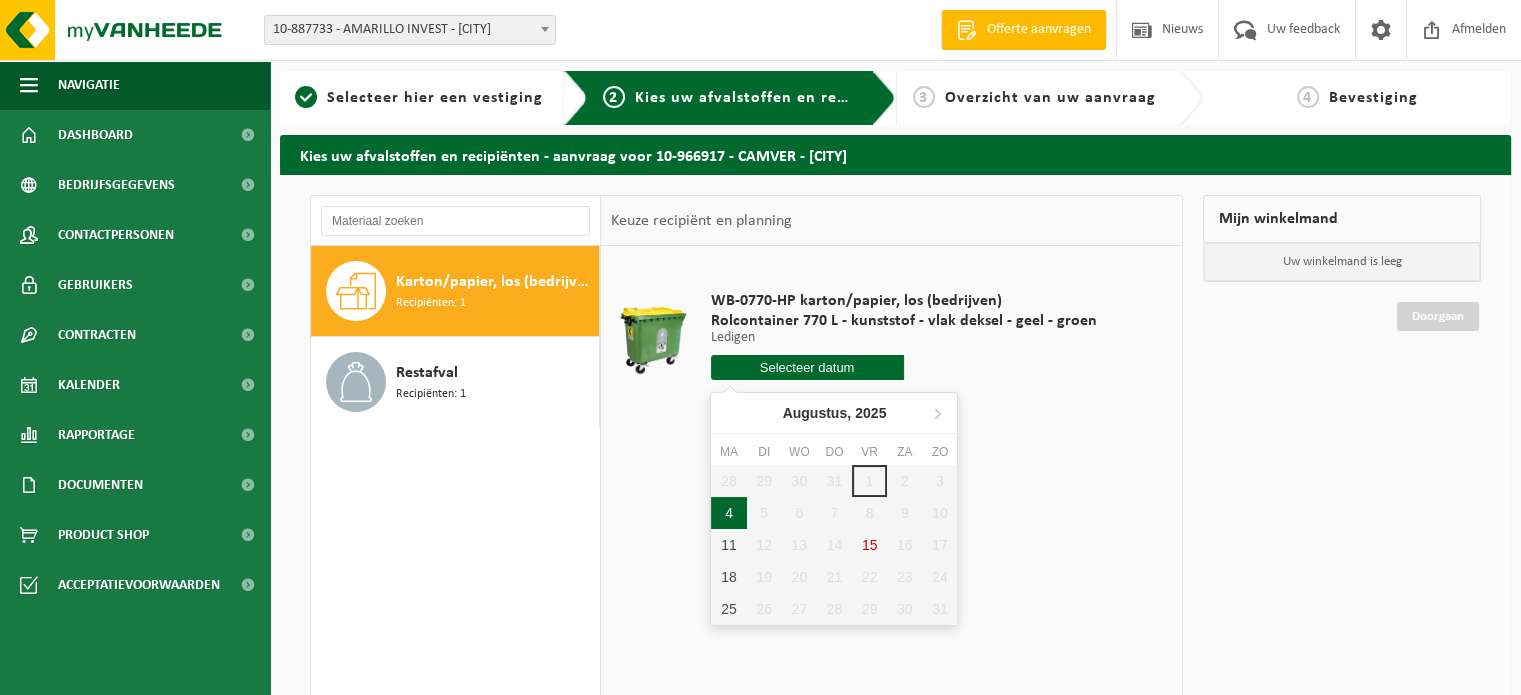 click on "4" at bounding box center [728, 513] 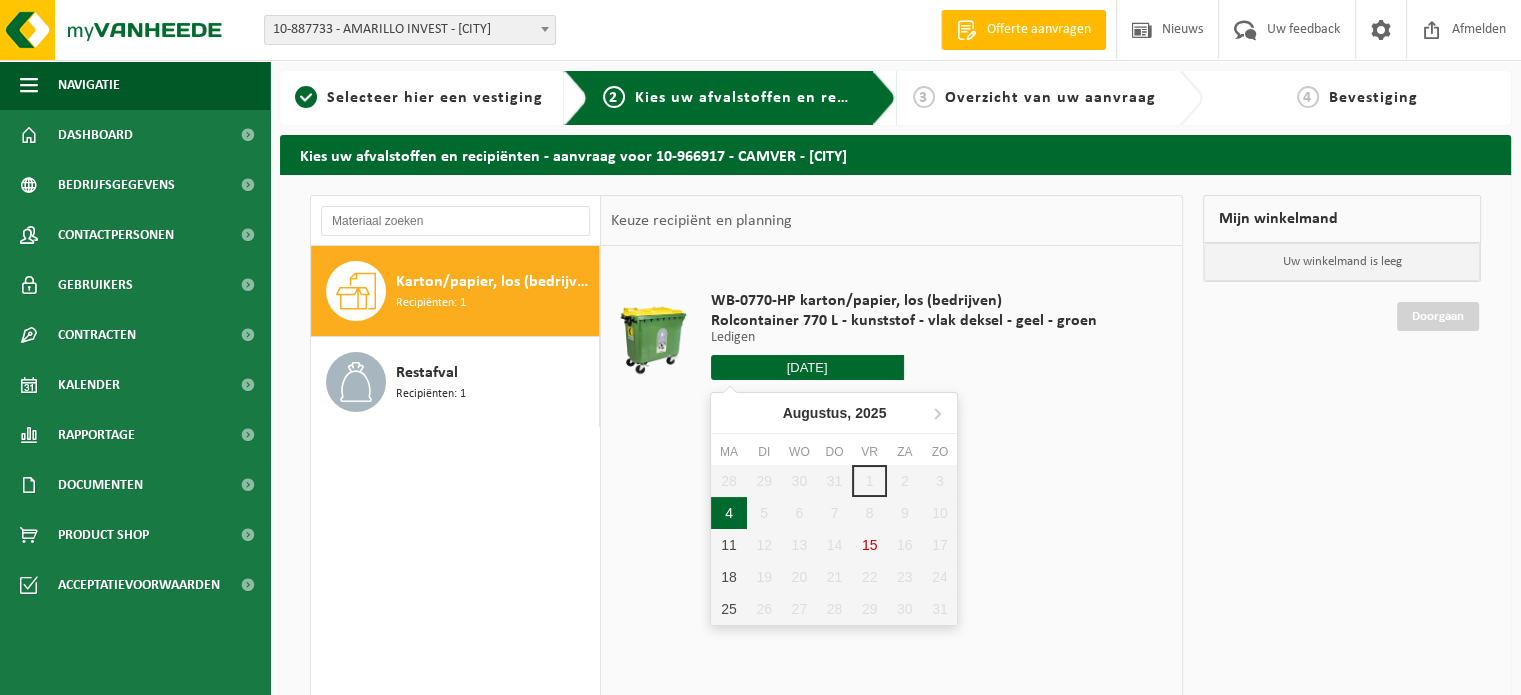 type on "Van 2025-08-04" 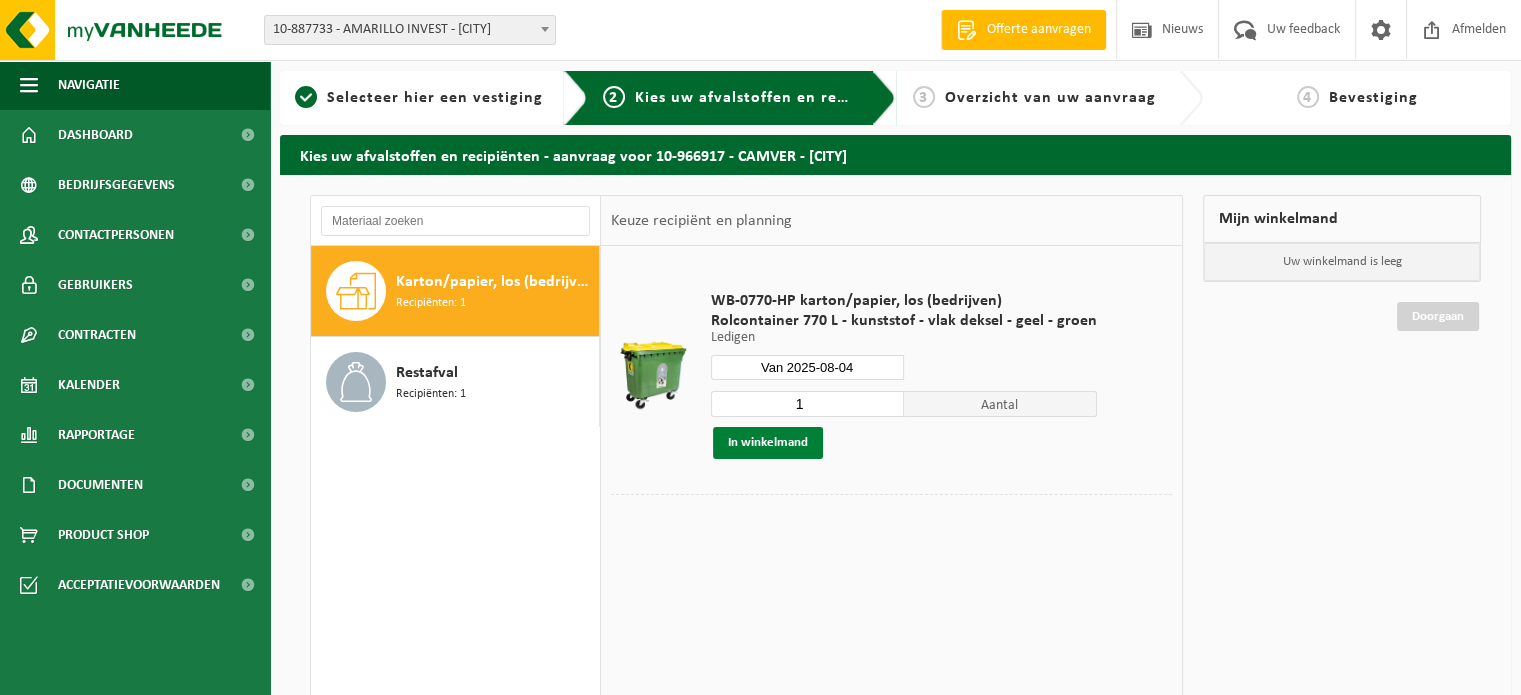 click on "In winkelmand" at bounding box center (768, 443) 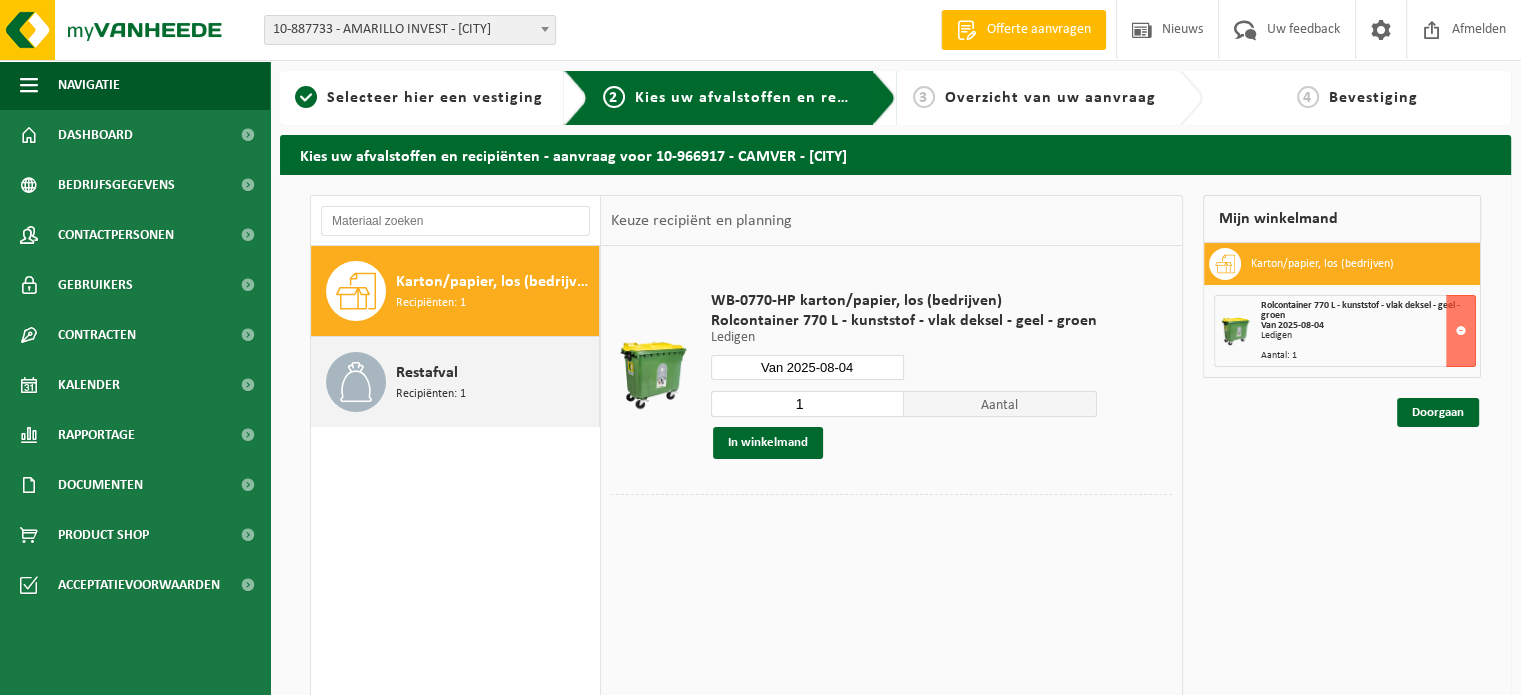 click on "Recipiënten: 1" at bounding box center (431, 394) 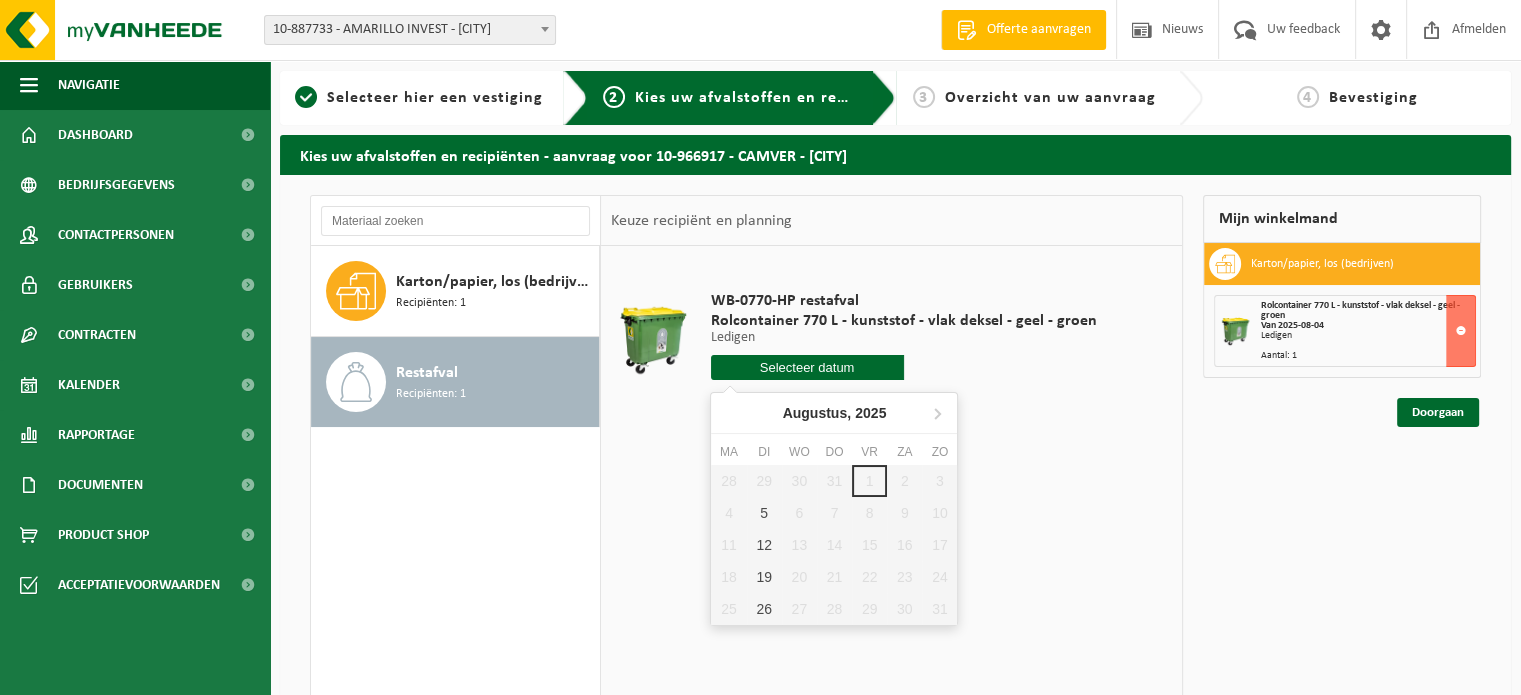 click at bounding box center [807, 367] 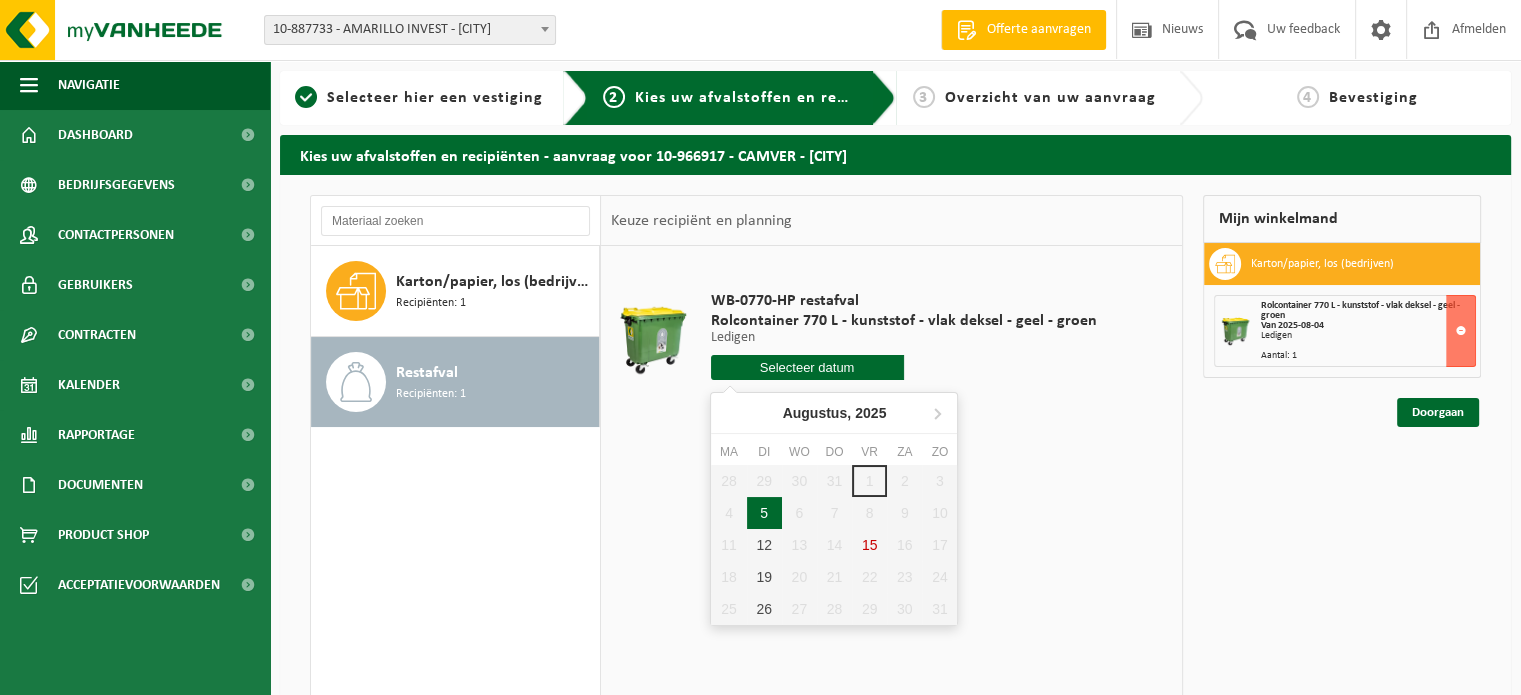 click on "5" at bounding box center [764, 513] 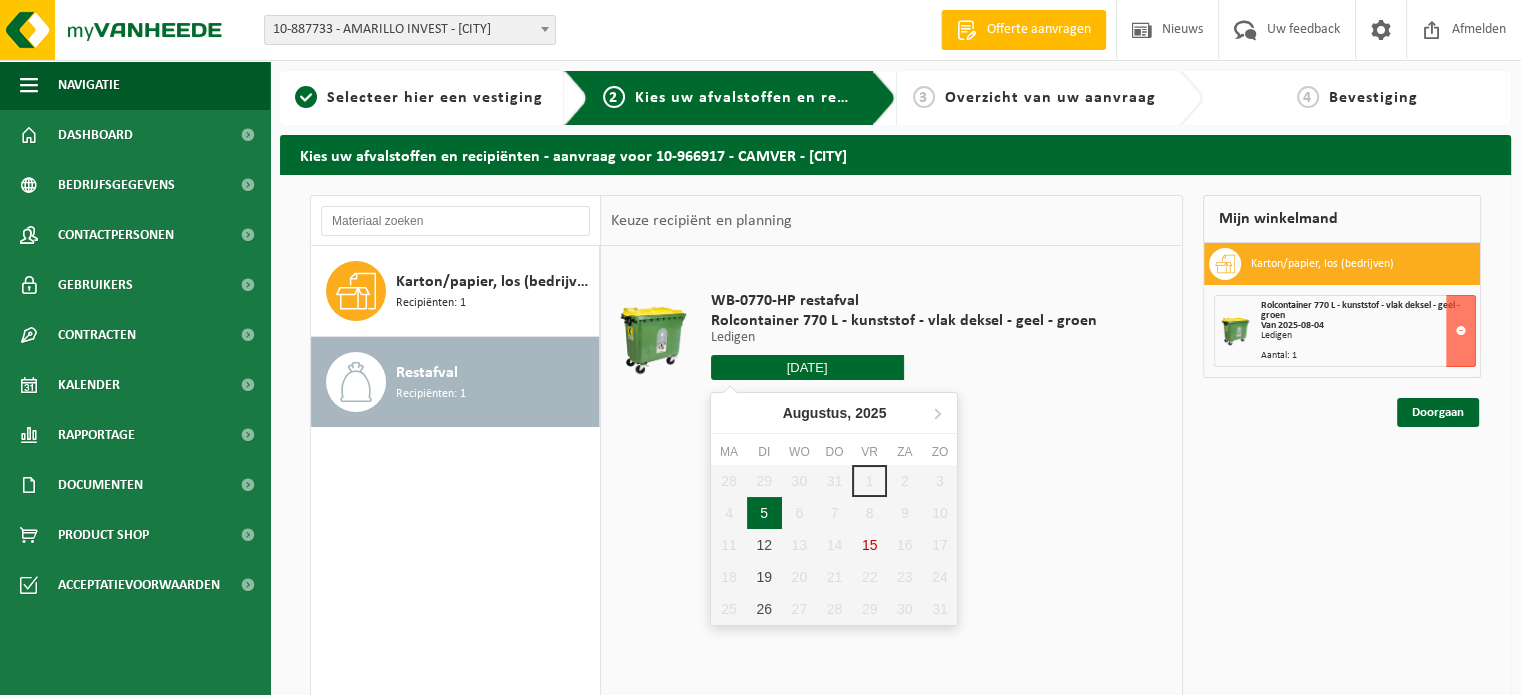 type on "Van 2025-08-05" 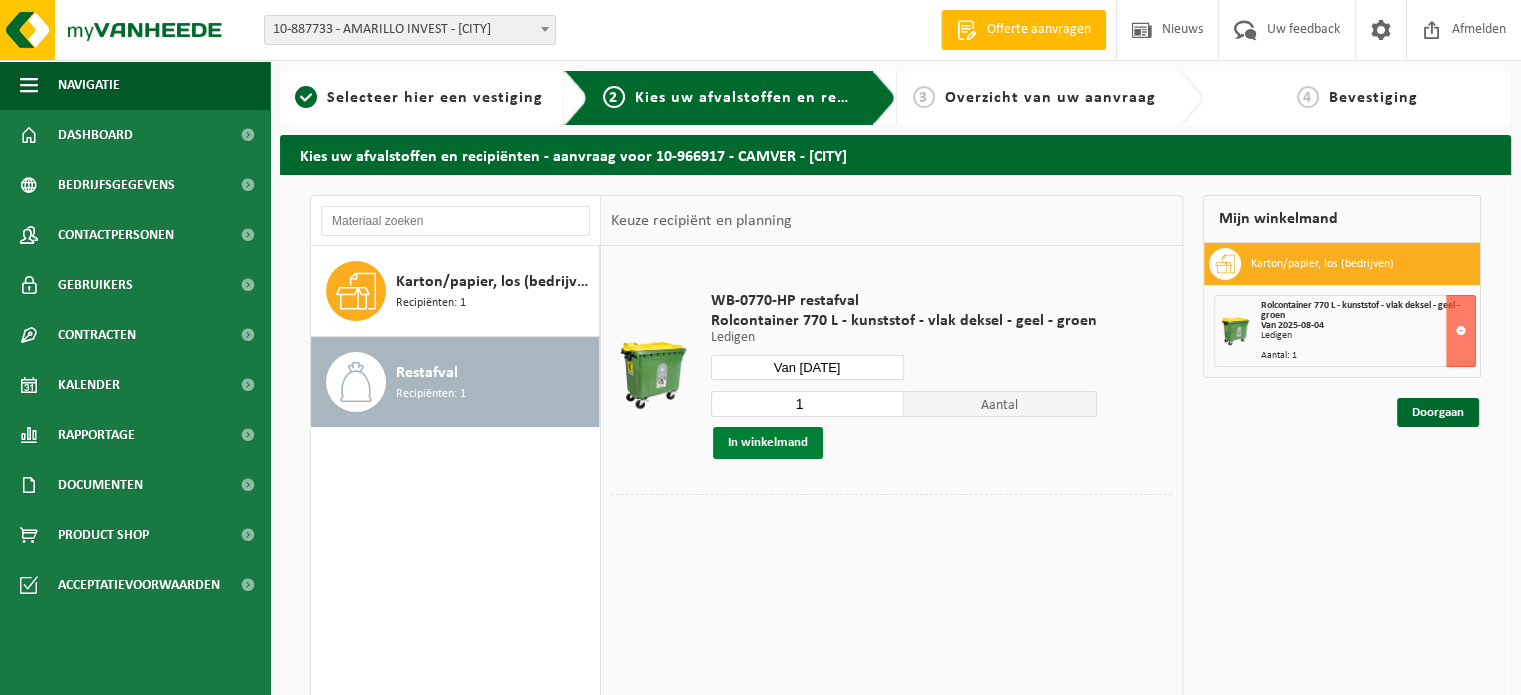 click on "In winkelmand" at bounding box center (768, 443) 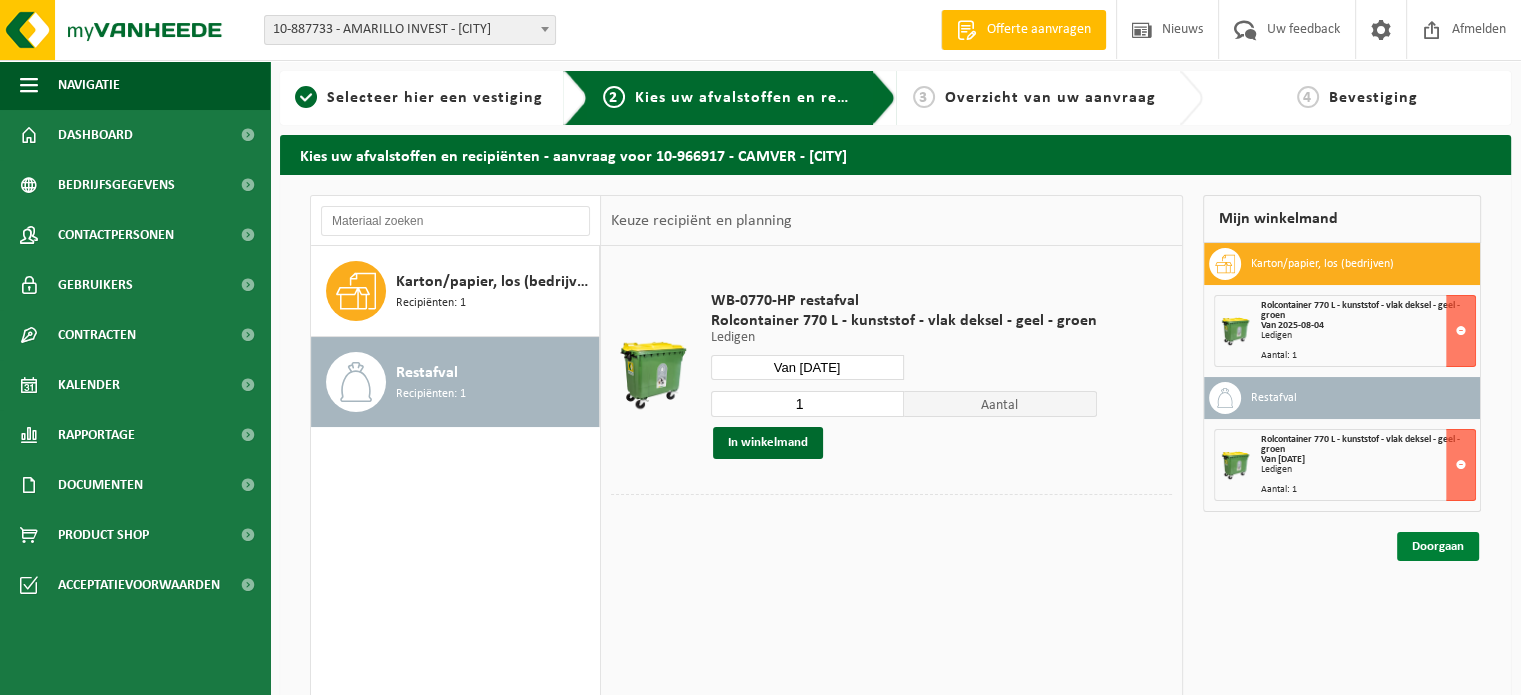 click on "Doorgaan" at bounding box center (1438, 546) 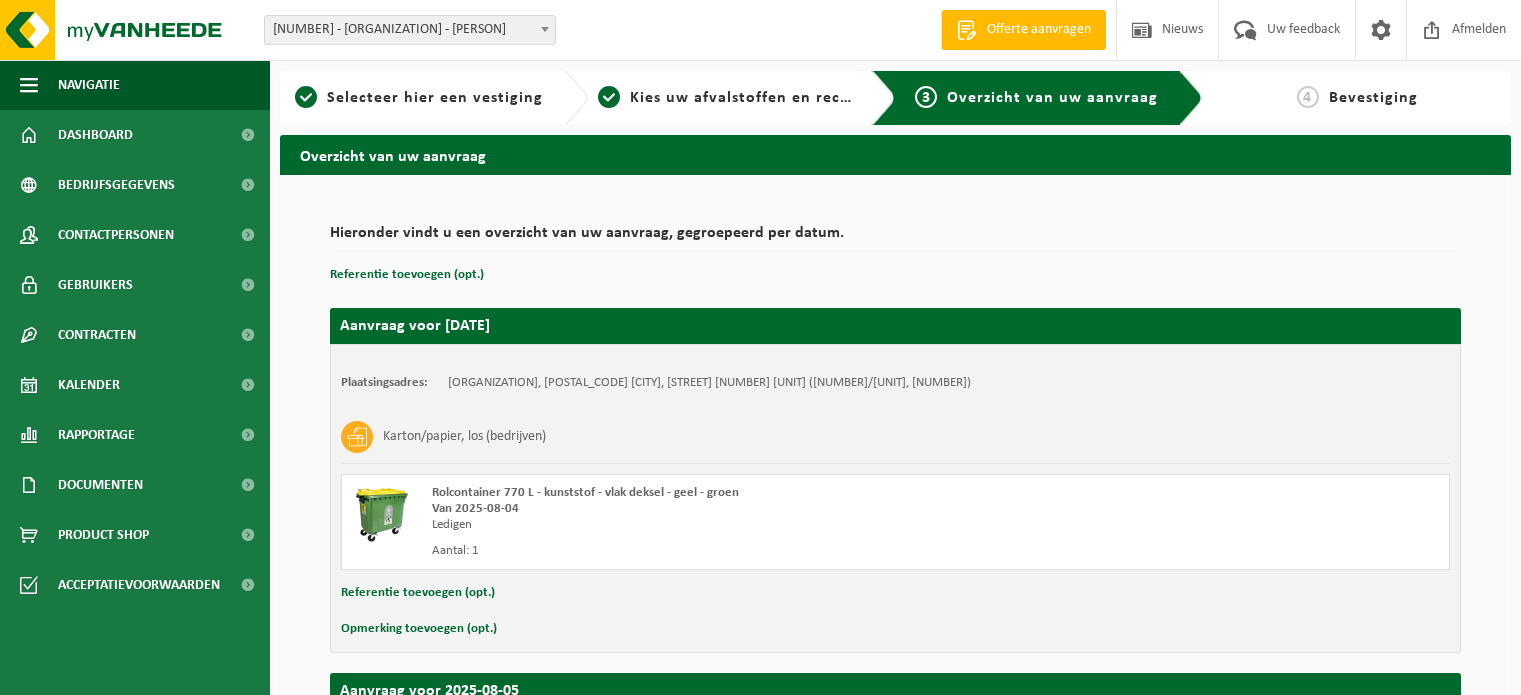 scroll, scrollTop: 0, scrollLeft: 0, axis: both 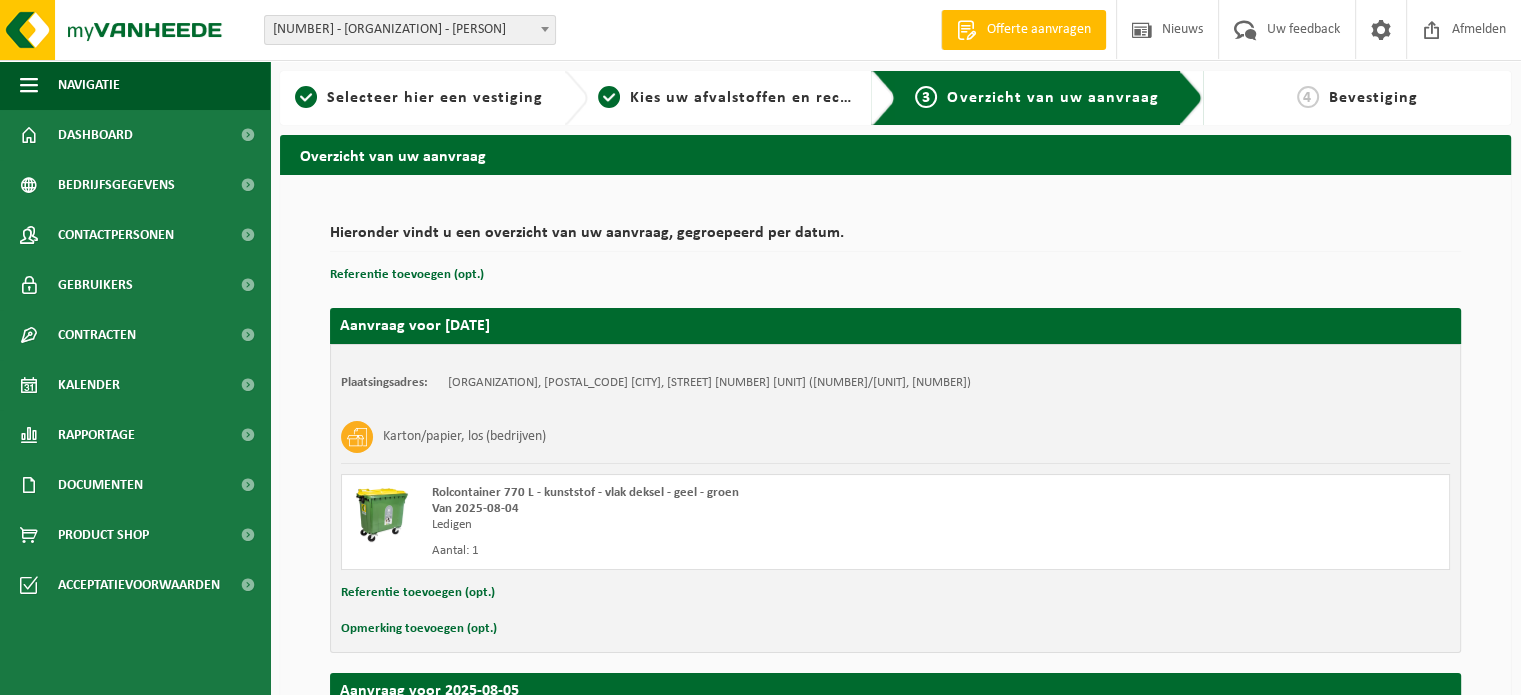 click on "Karton/papier, los (bedrijven)" at bounding box center [895, 437] 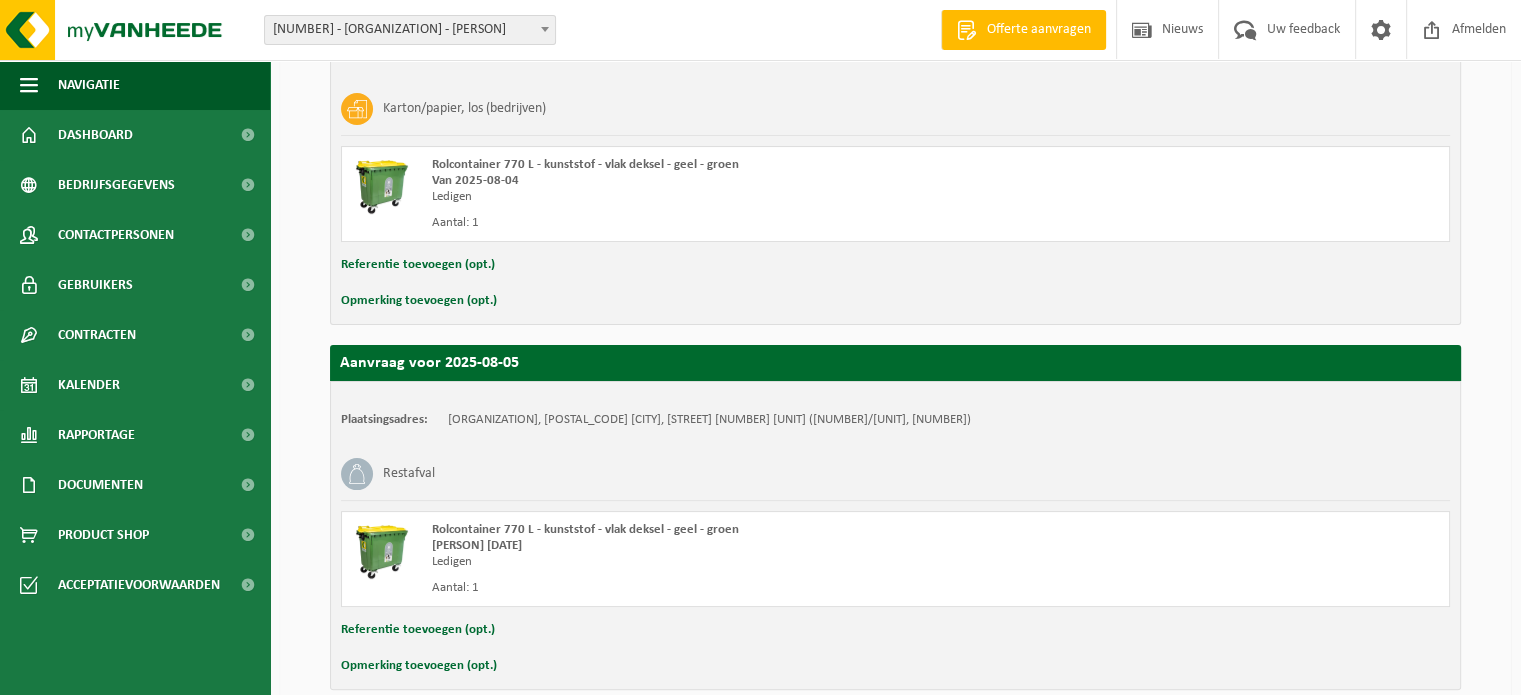 scroll, scrollTop: 421, scrollLeft: 0, axis: vertical 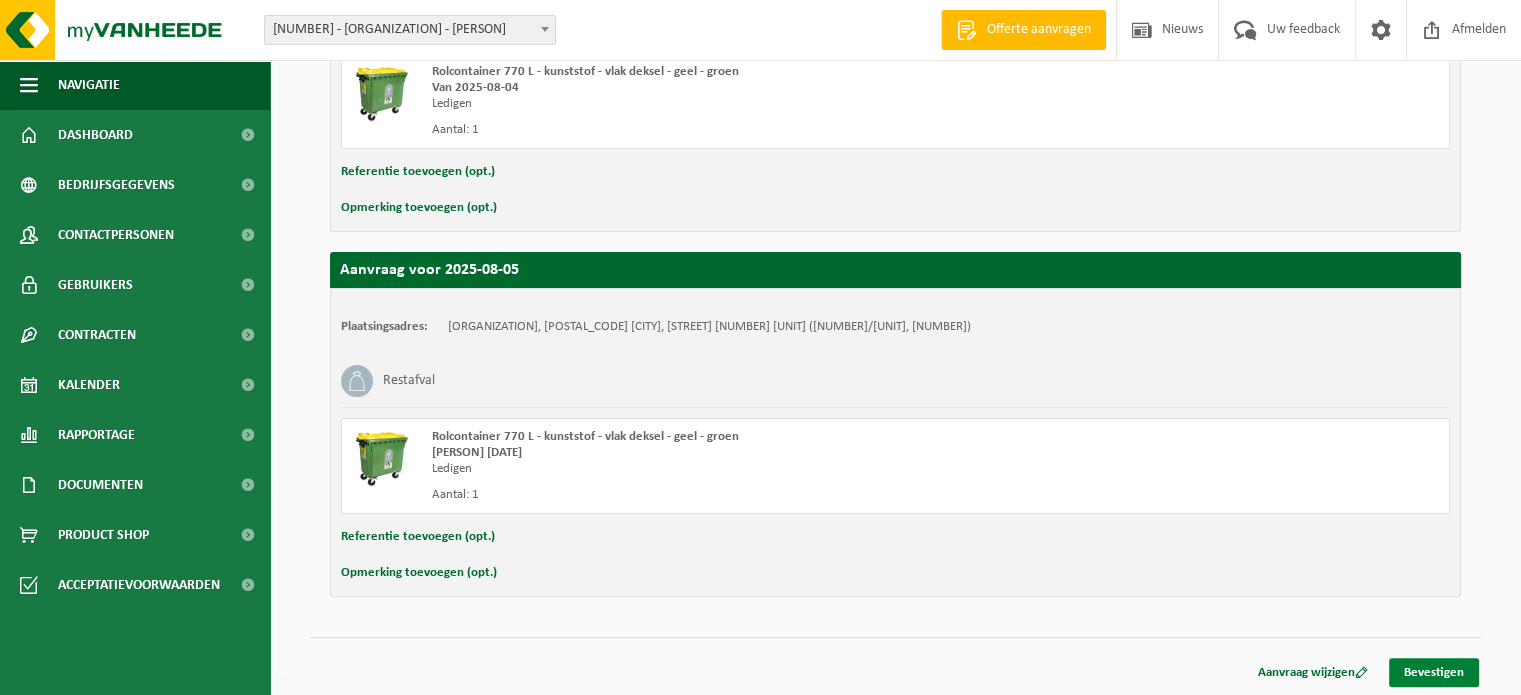 click on "Bevestigen" at bounding box center [1434, 672] 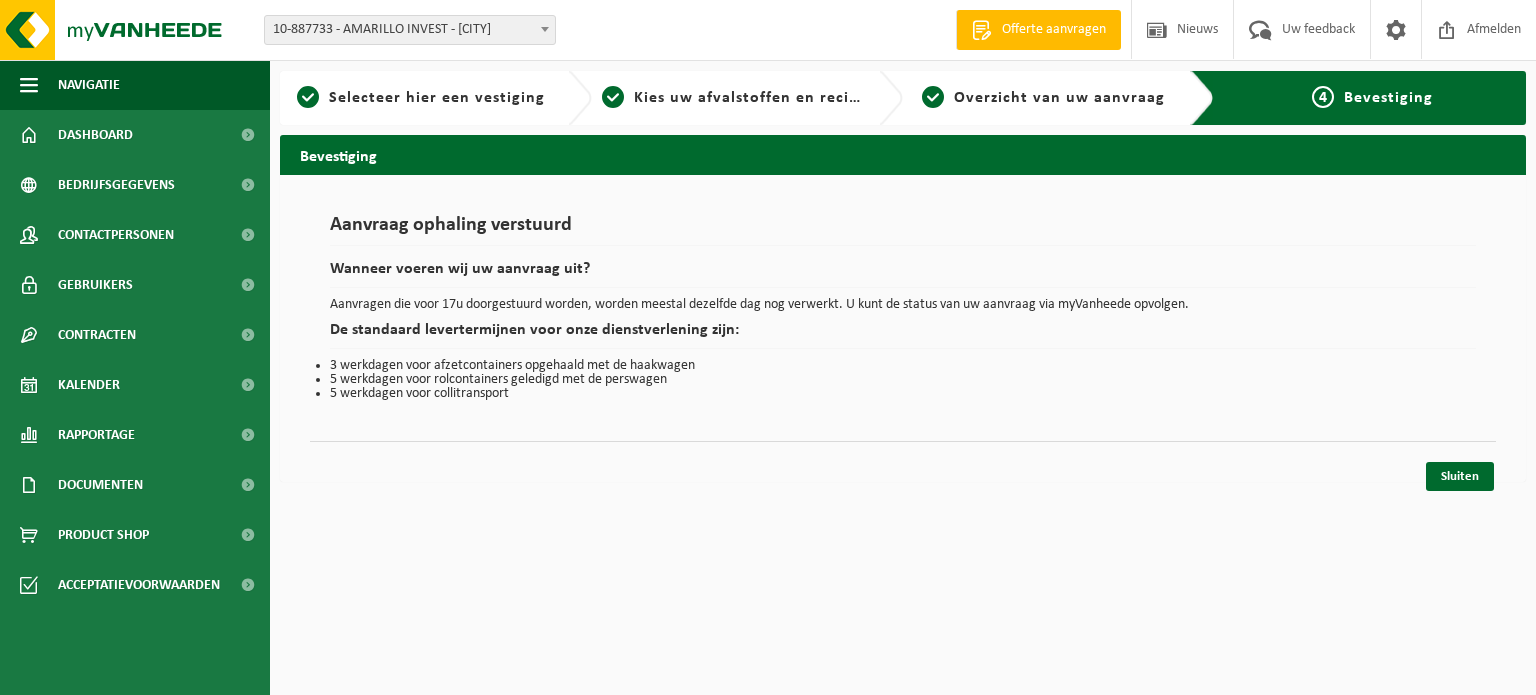 scroll, scrollTop: 0, scrollLeft: 0, axis: both 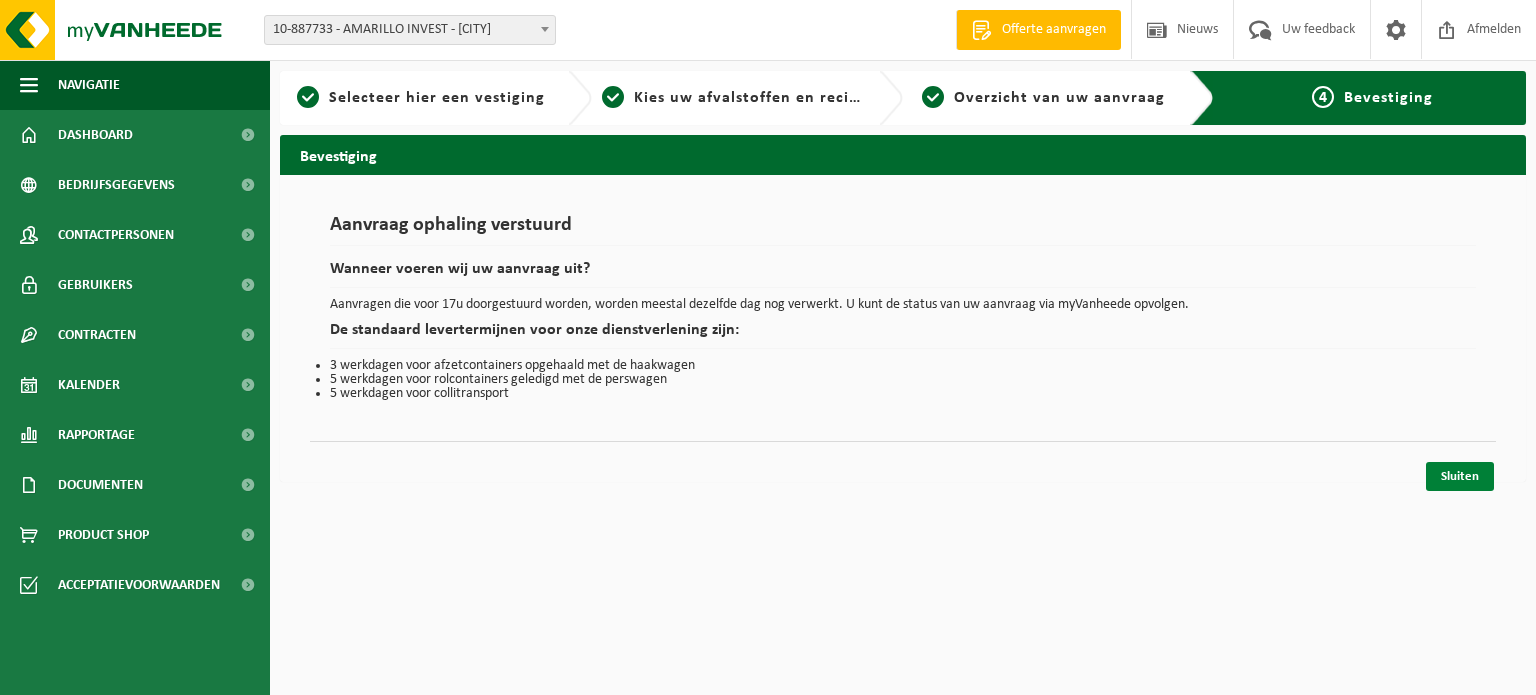 click on "Sluiten" at bounding box center (1460, 476) 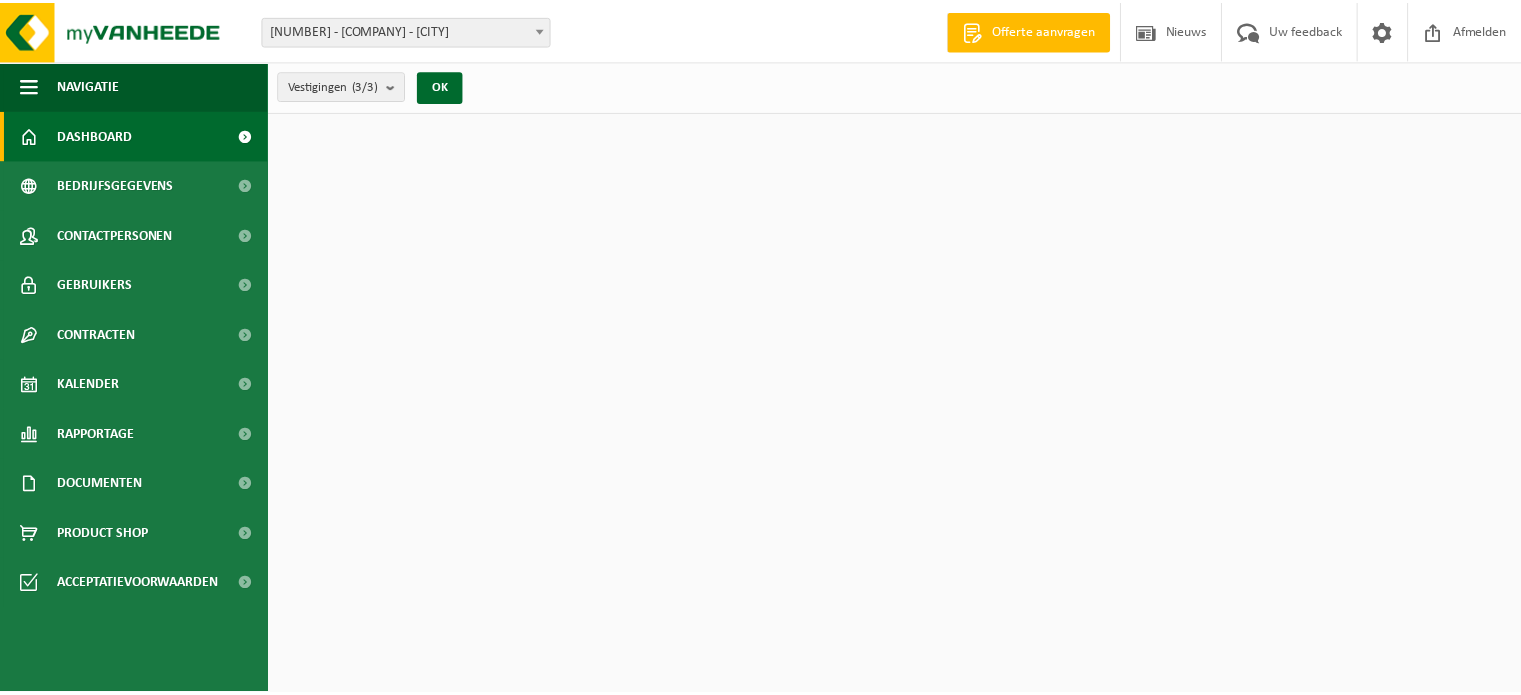 scroll, scrollTop: 0, scrollLeft: 0, axis: both 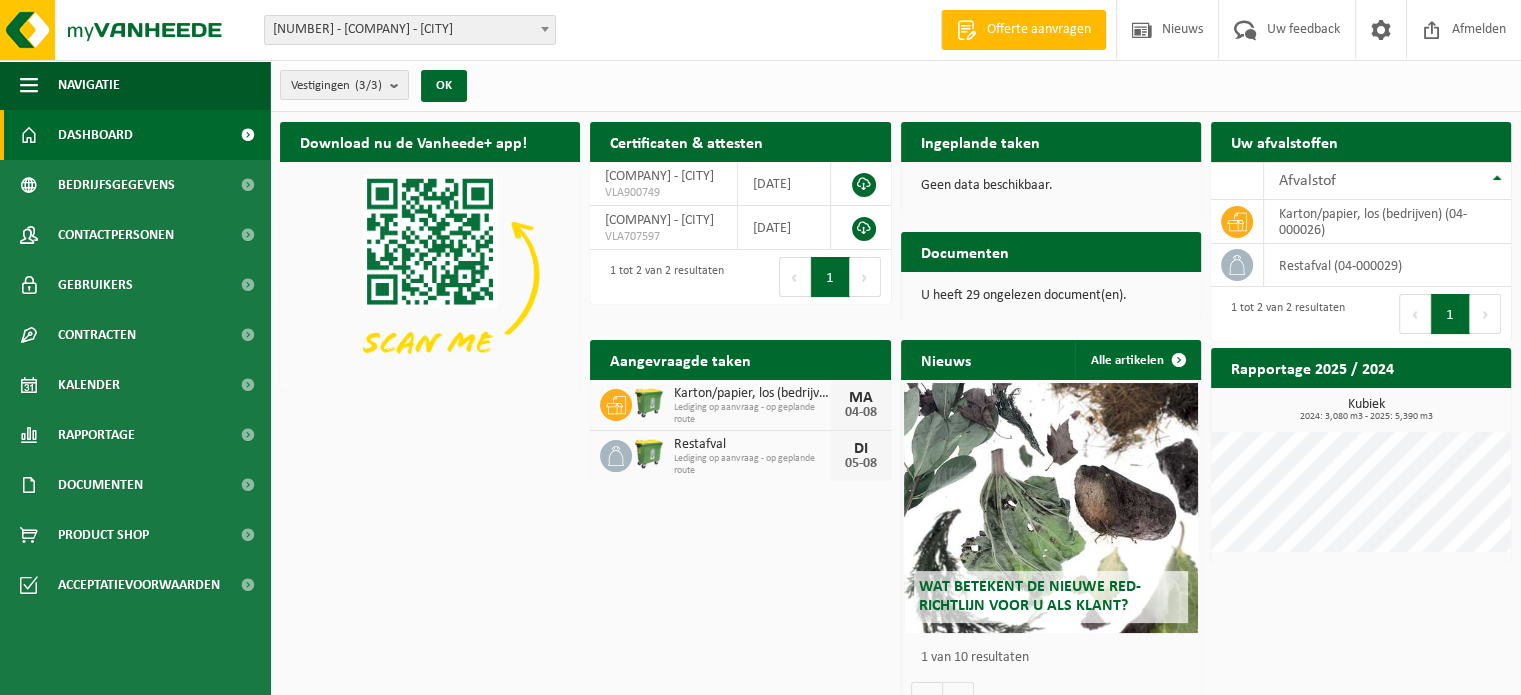 click on "Vestiging:       [NUMBER] - [COMPANY] - [CITY] [NUMBER] - [COMPANY] - [CITY] [NUMBER] - [COMPANY] - [CITY]   [NUMBER] - [COMPANY] - [CITY]          Welkom  [FIRST] [LAST]         Offerte aanvragen         Nieuws         Uw feedback               Afmelden" at bounding box center [760, 30] 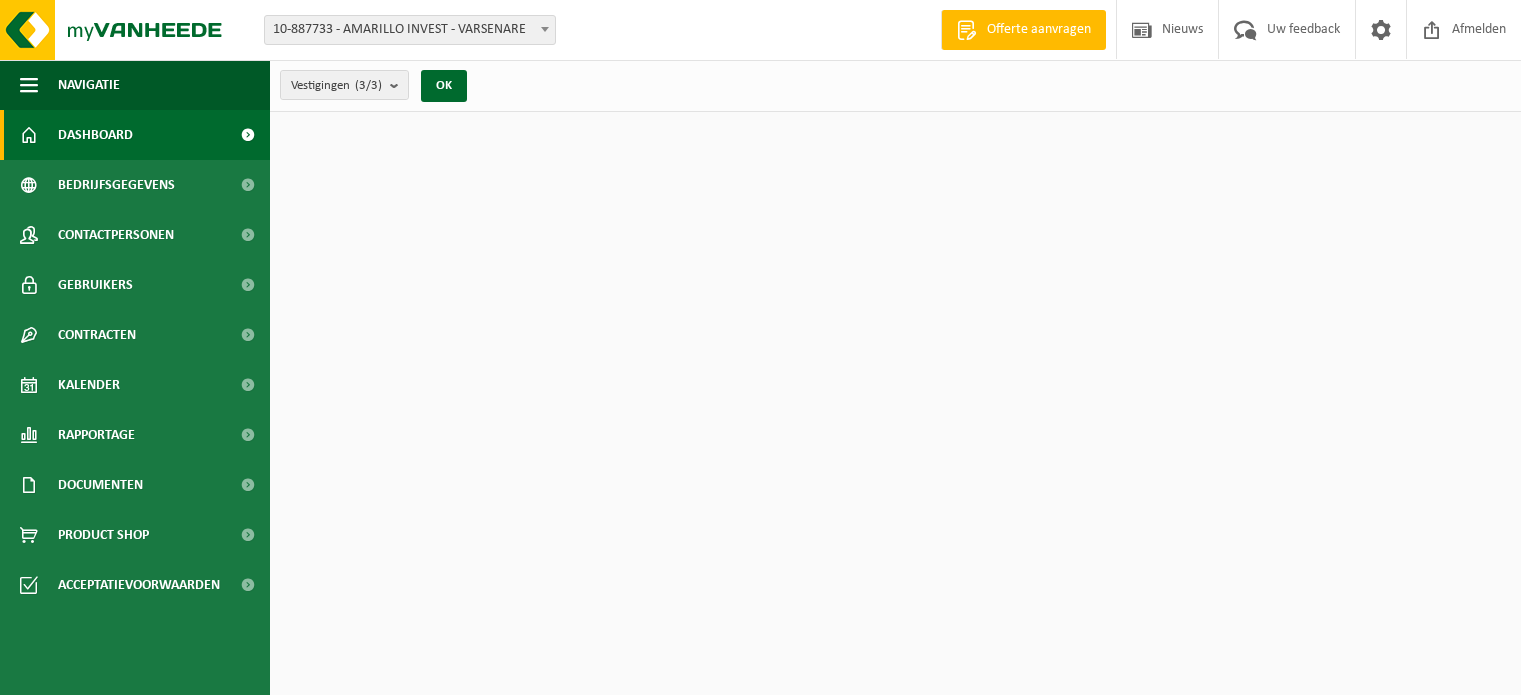 scroll, scrollTop: 0, scrollLeft: 0, axis: both 